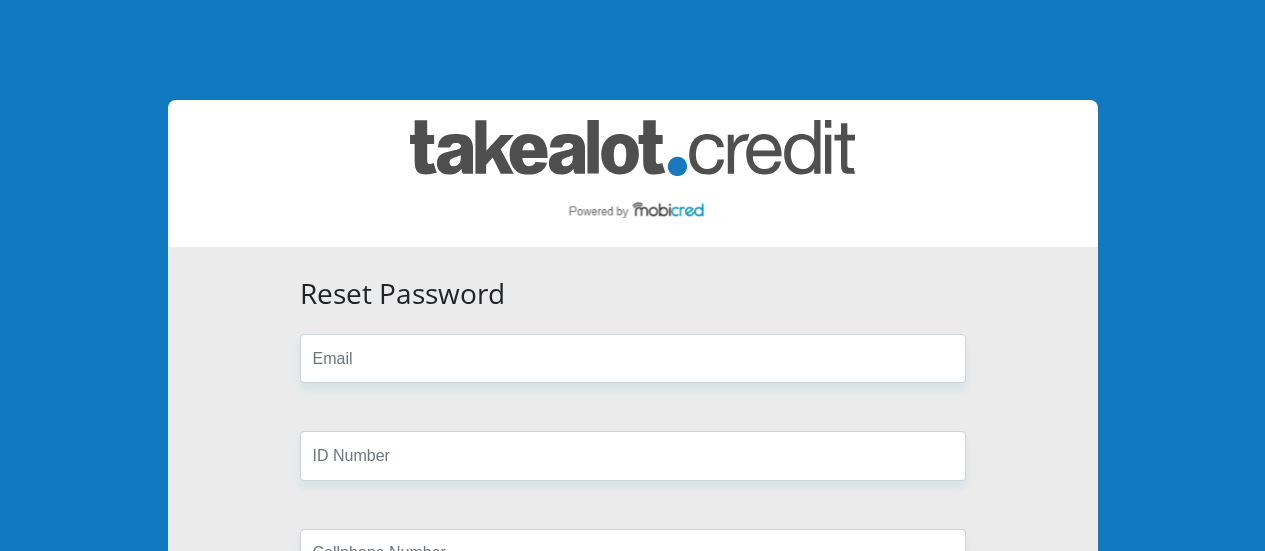 scroll, scrollTop: 0, scrollLeft: 0, axis: both 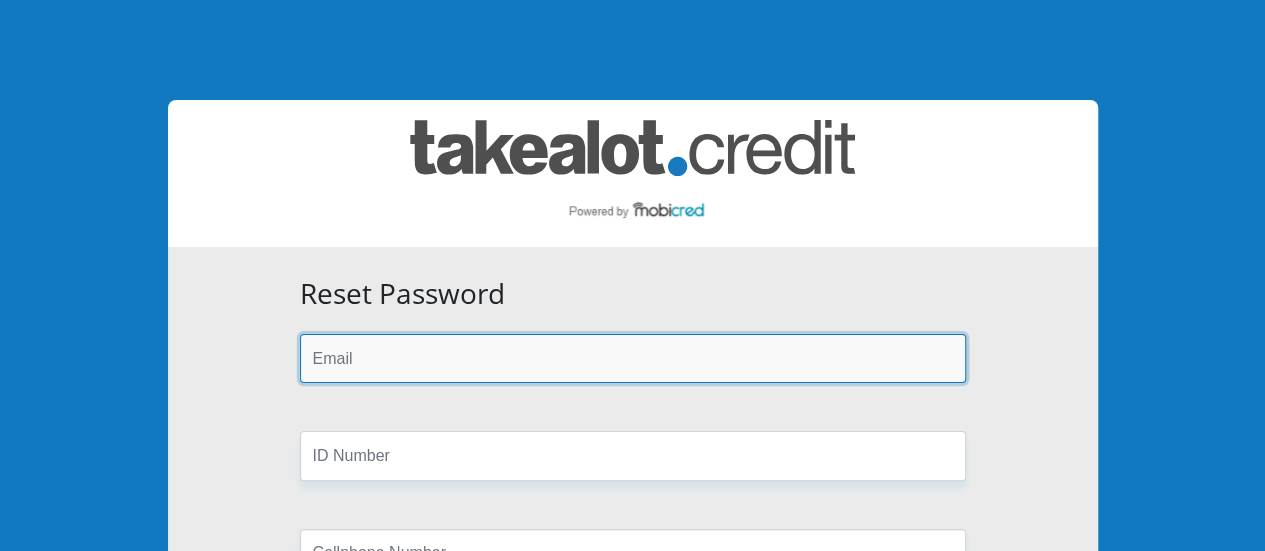 click at bounding box center [633, 358] 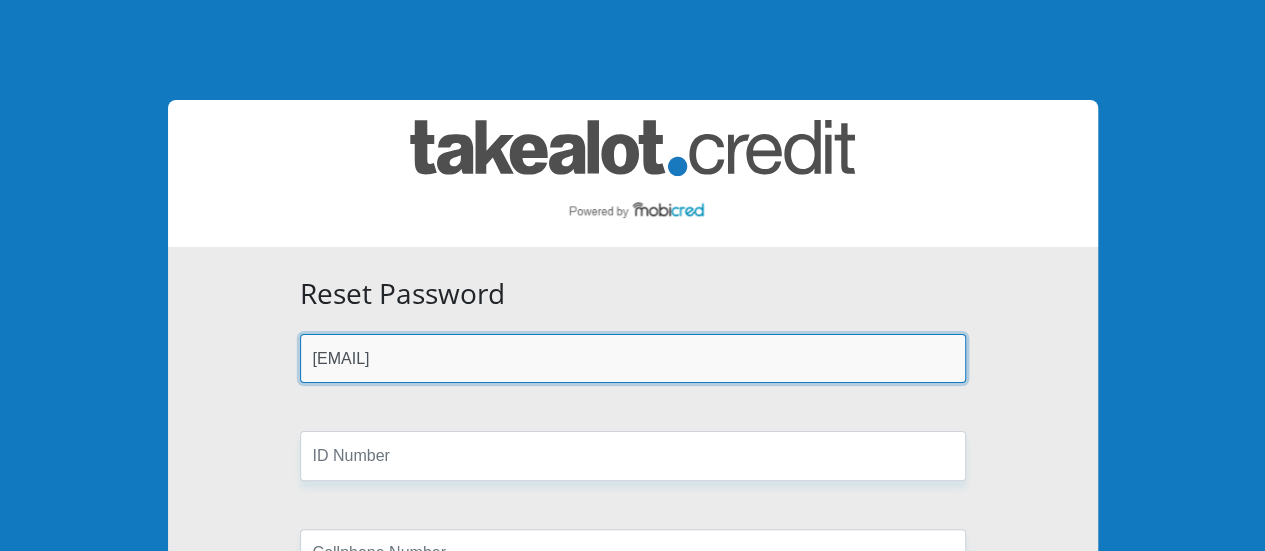 scroll, scrollTop: 366, scrollLeft: 0, axis: vertical 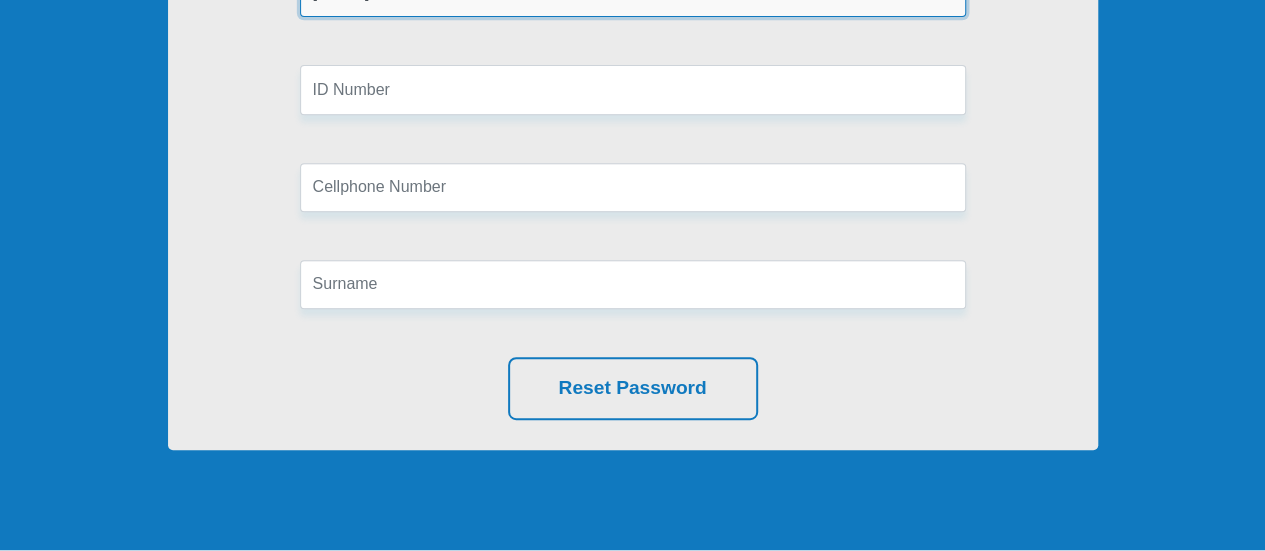 type on "[EMAIL]" 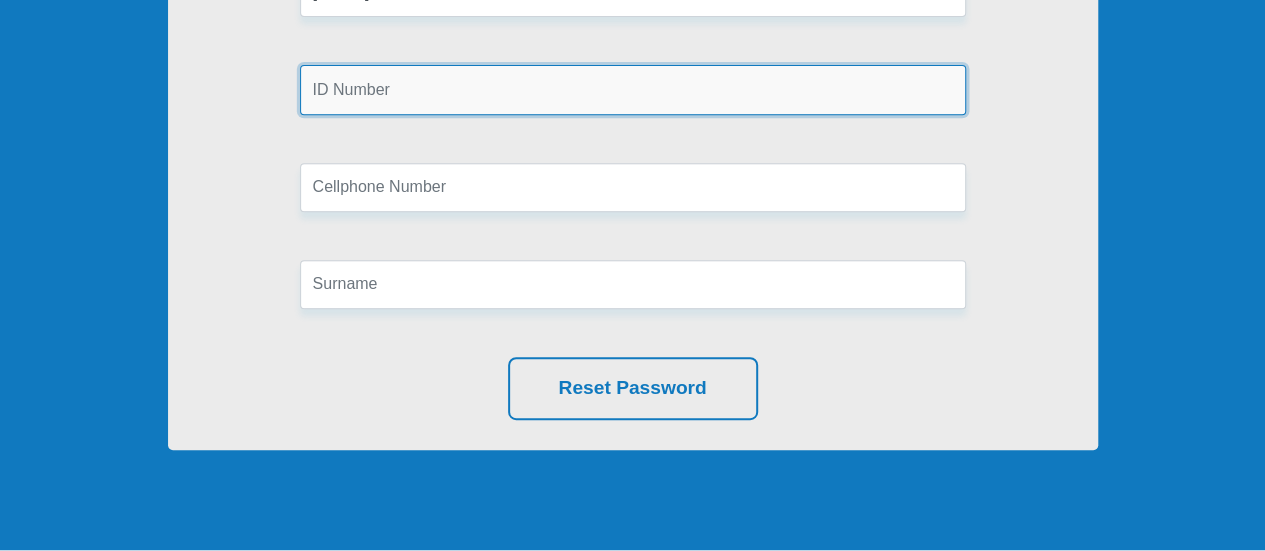 click at bounding box center (633, 89) 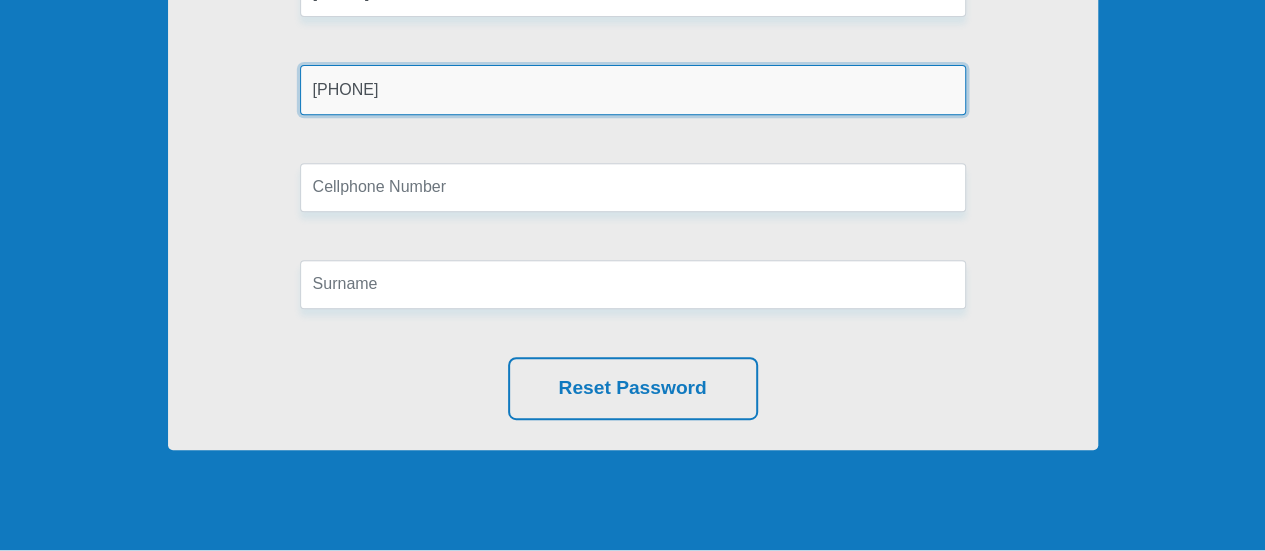 type on "[PHONE]" 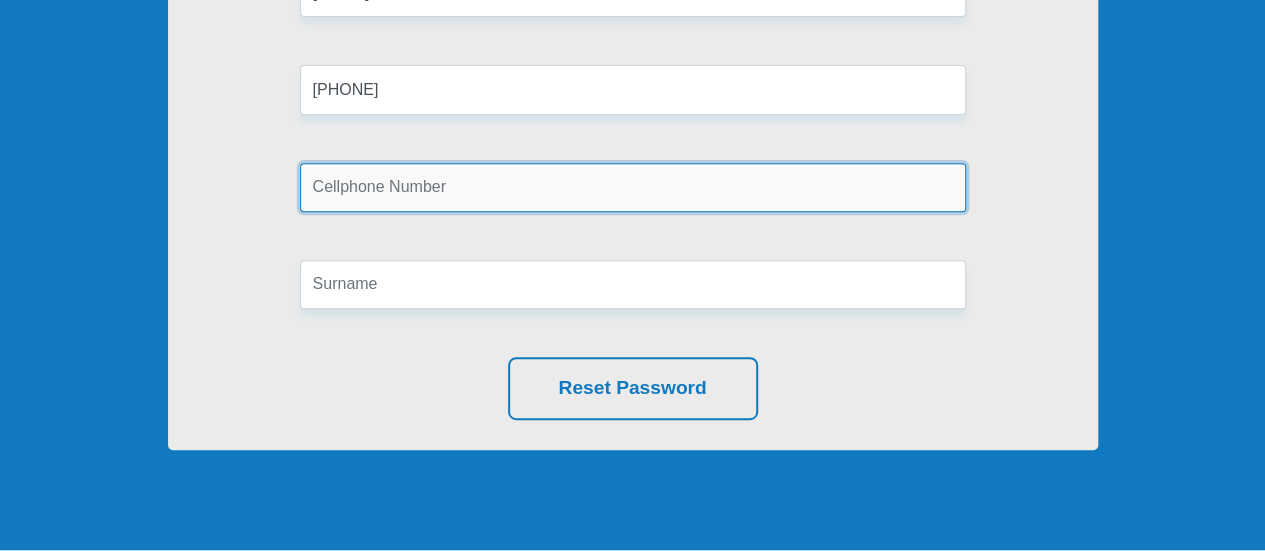 click at bounding box center (633, 187) 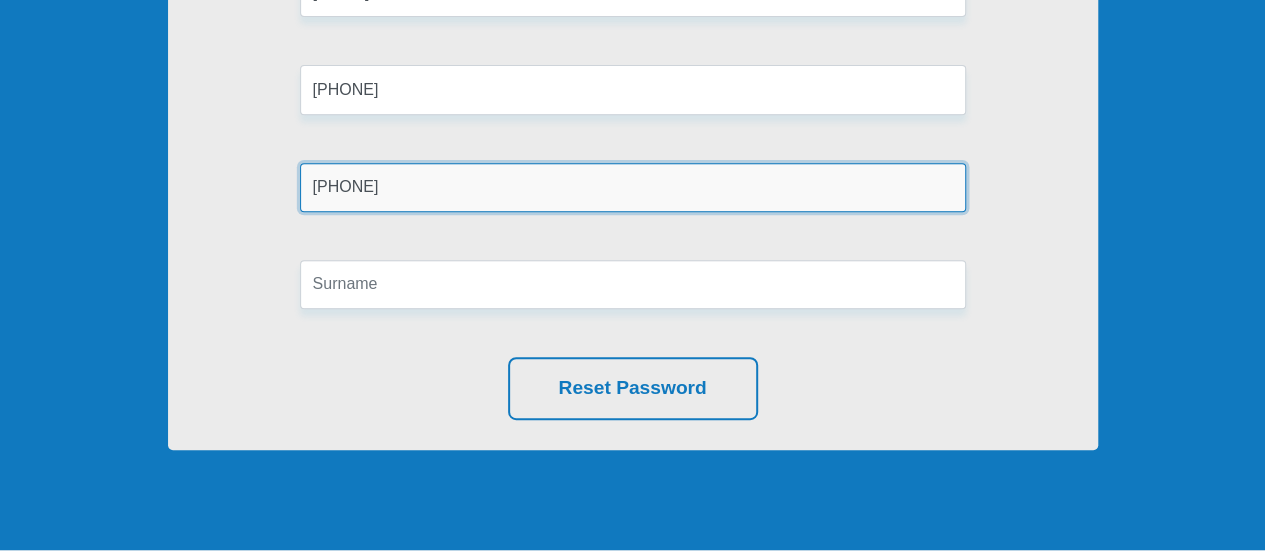 type on "[PHONE]" 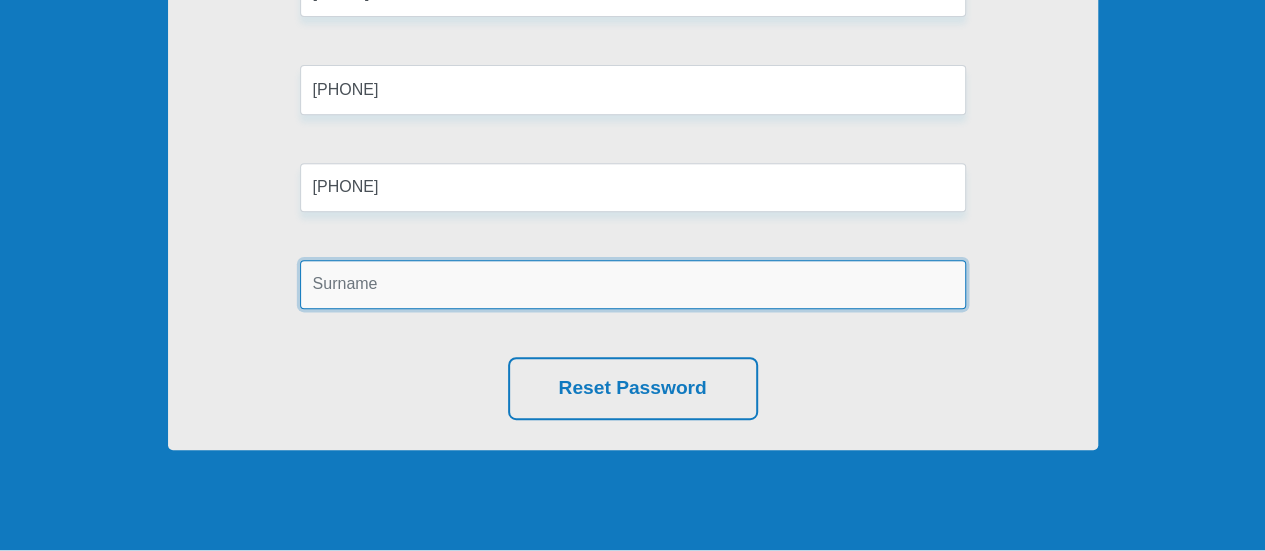 click at bounding box center [633, 284] 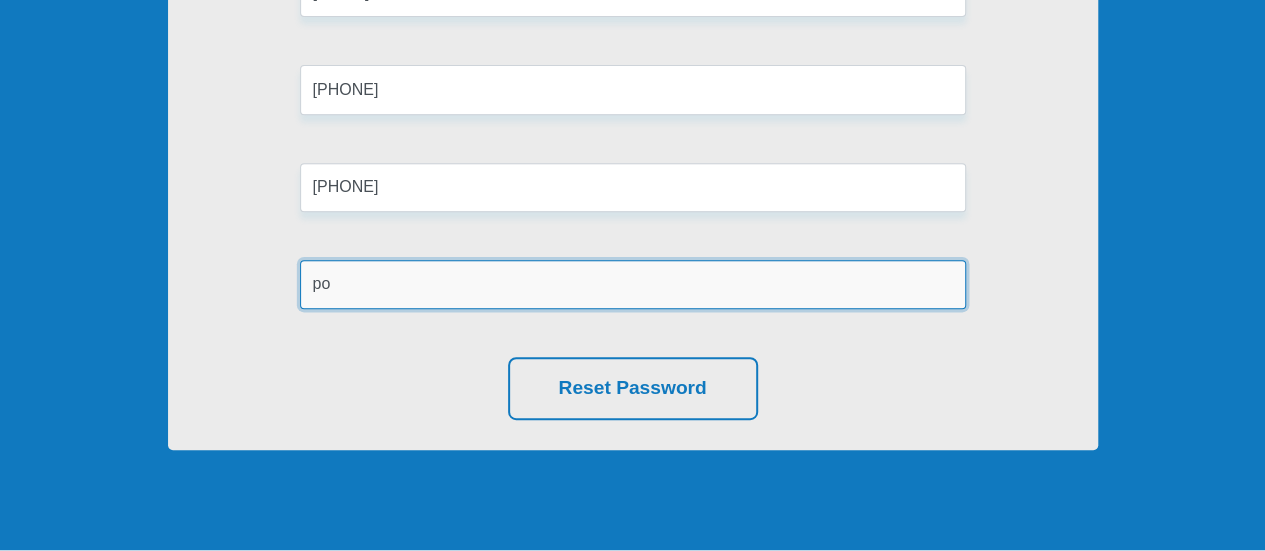 type on "p" 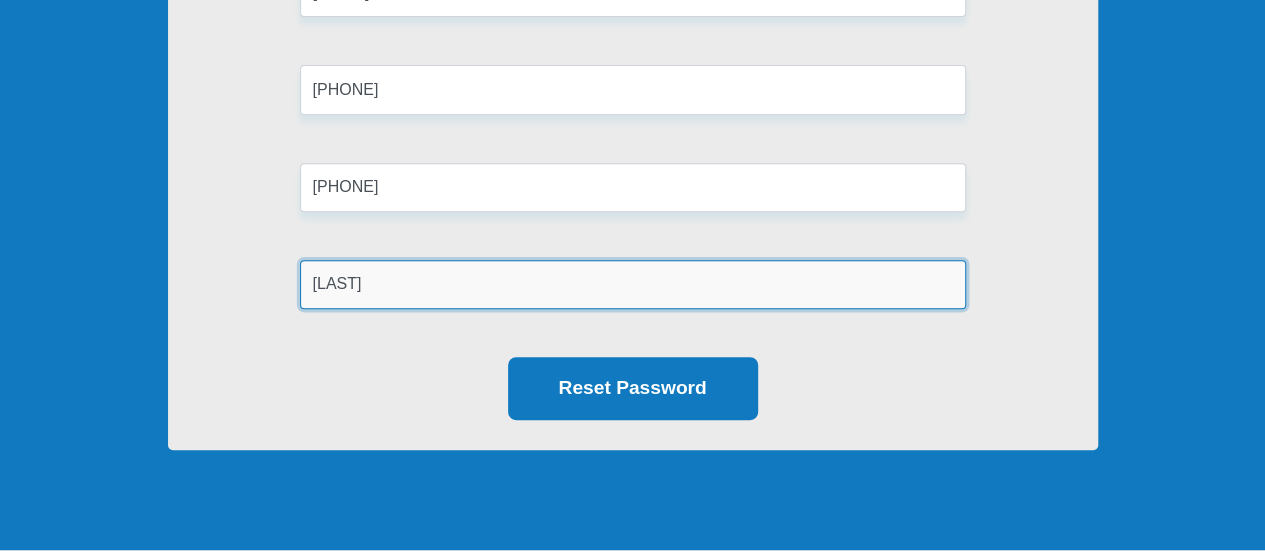 type on "[LAST]" 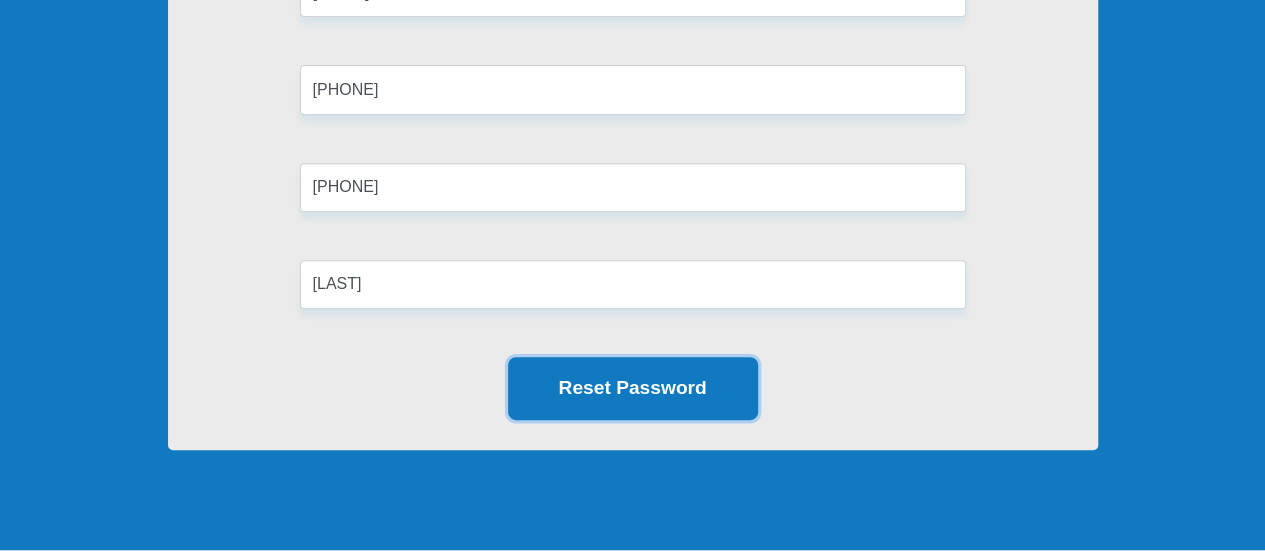 click on "Reset Password" at bounding box center [633, 388] 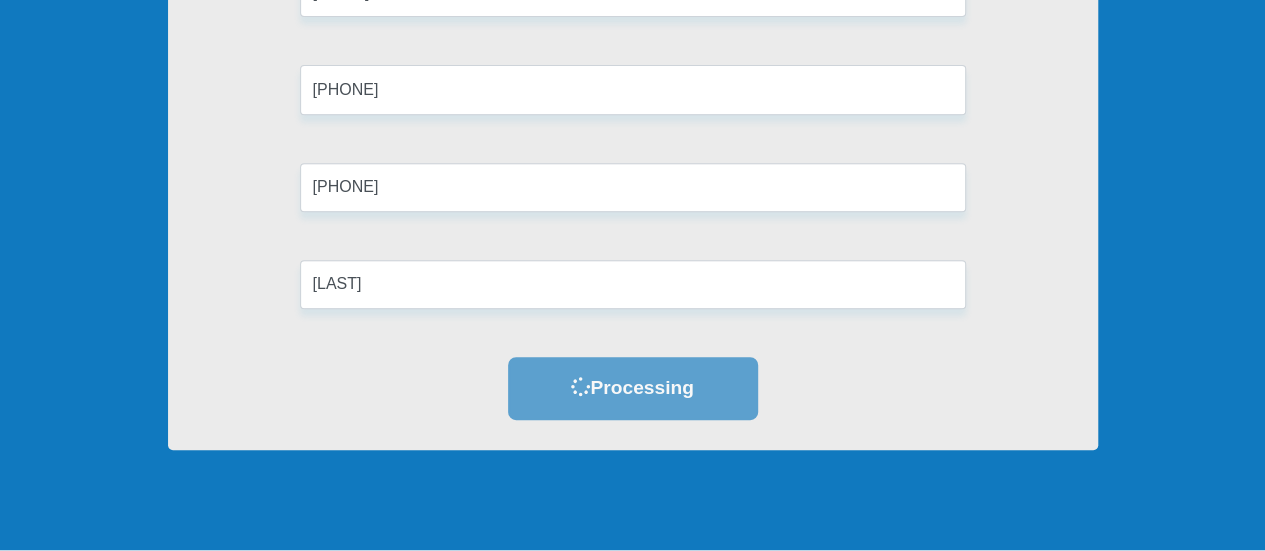 scroll, scrollTop: 0, scrollLeft: 0, axis: both 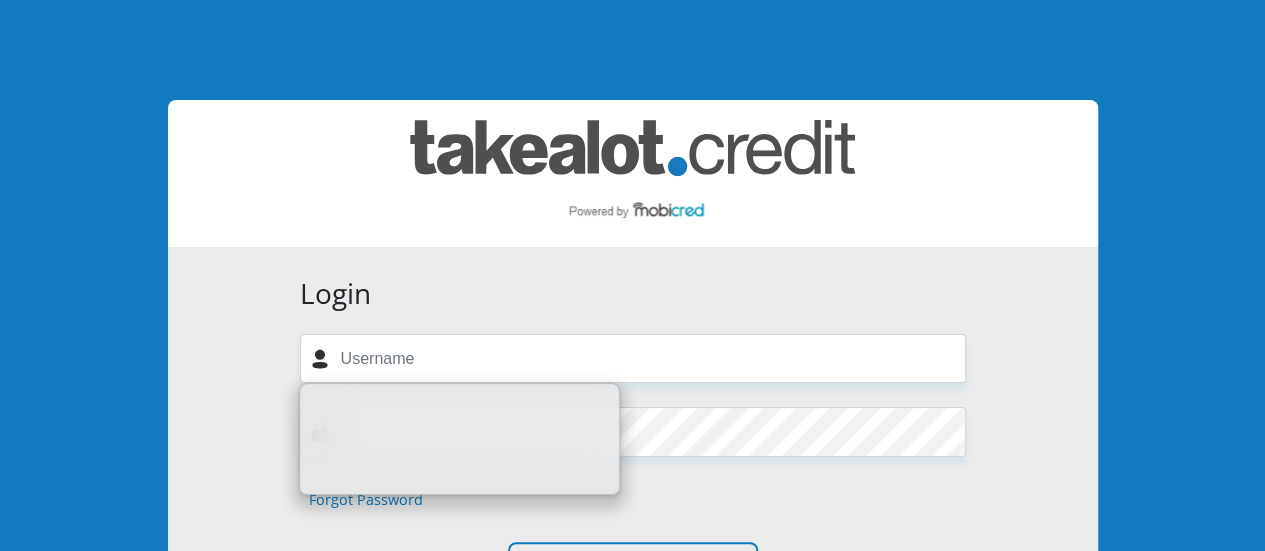 click on "Forgot Password" at bounding box center [366, 500] 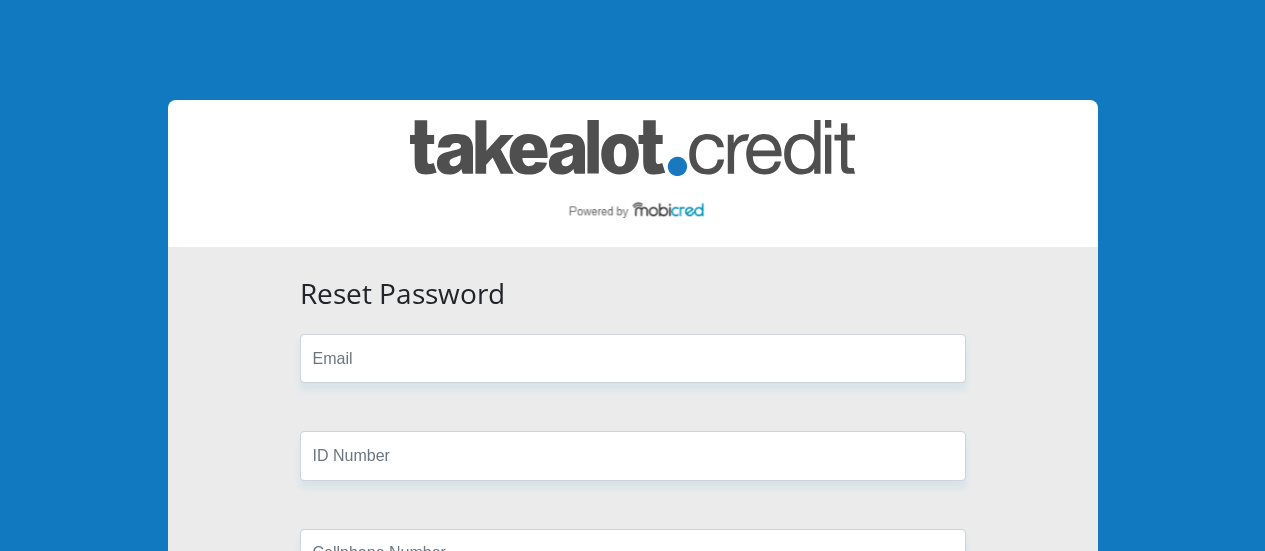 scroll, scrollTop: 0, scrollLeft: 0, axis: both 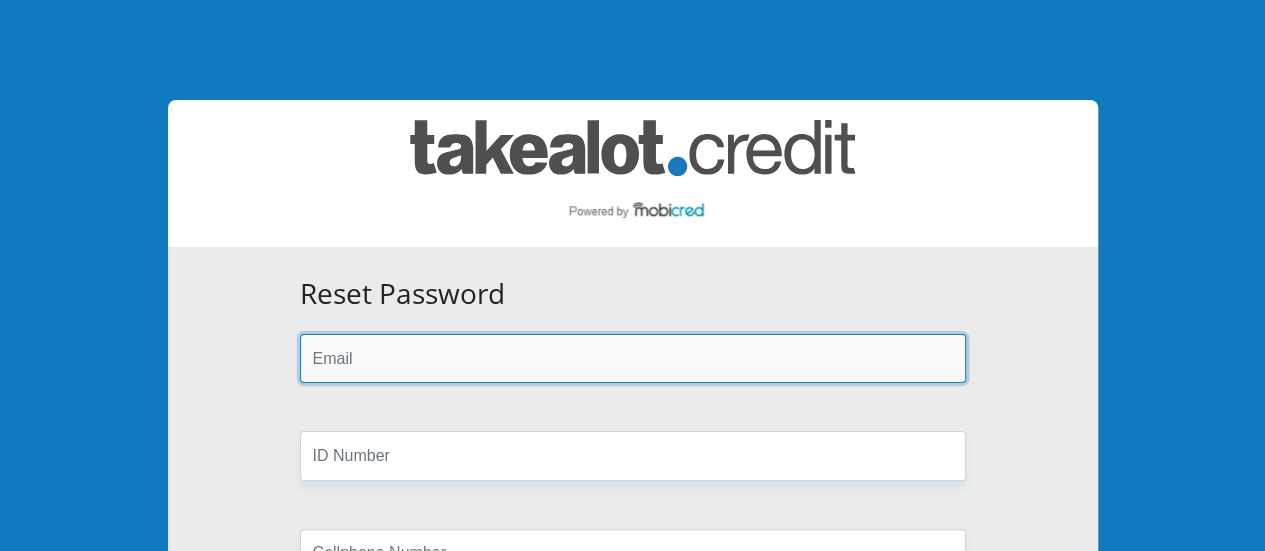 click at bounding box center [633, 358] 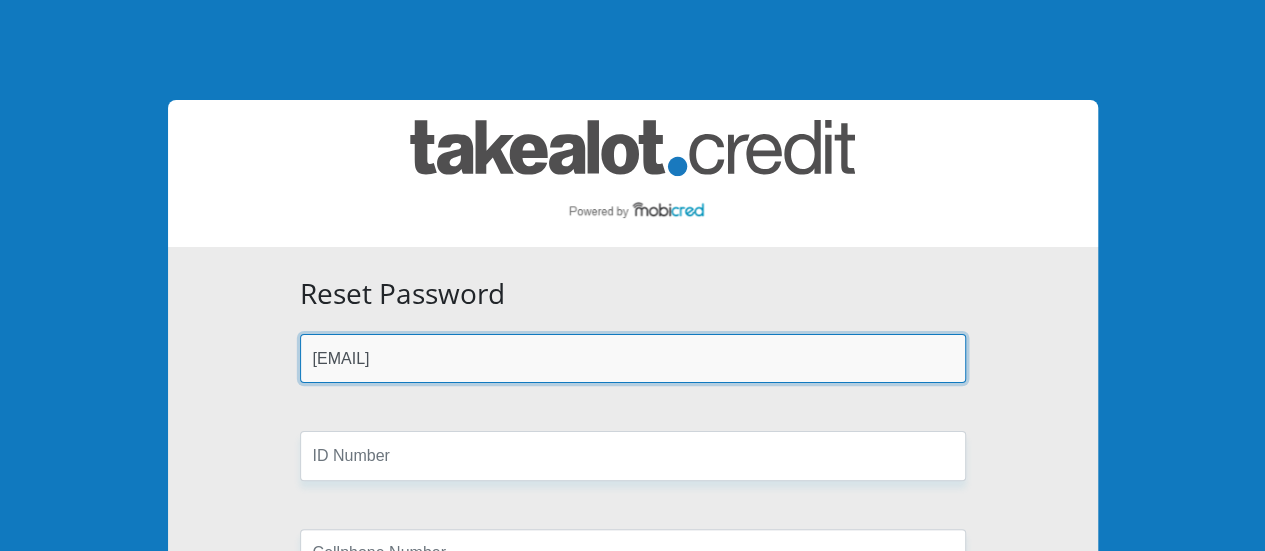 type on "[EMAIL]" 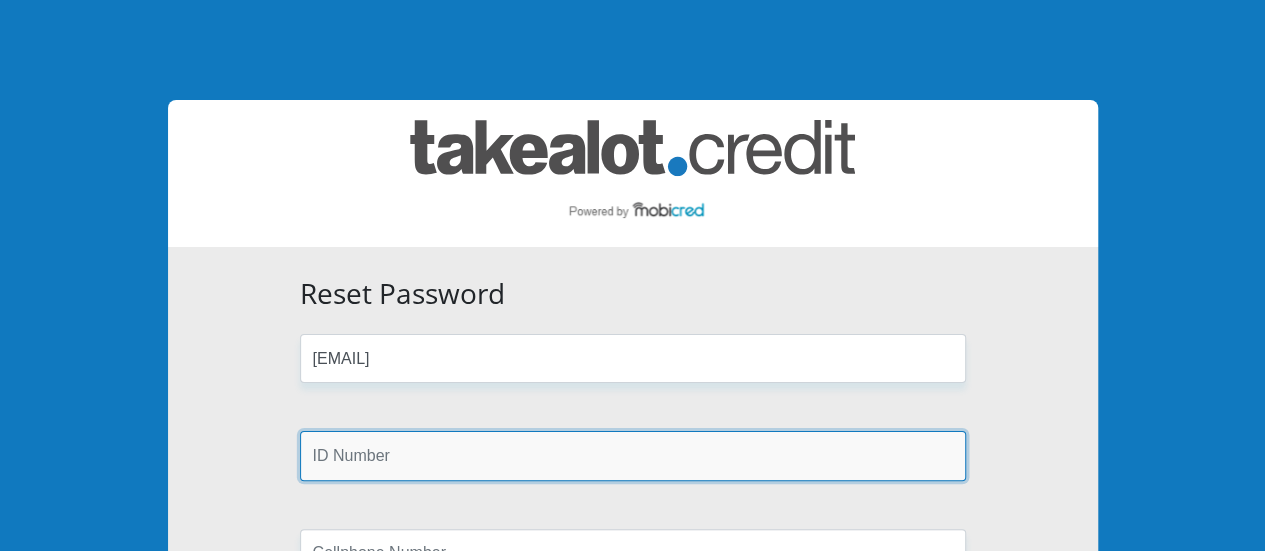 click at bounding box center [633, 455] 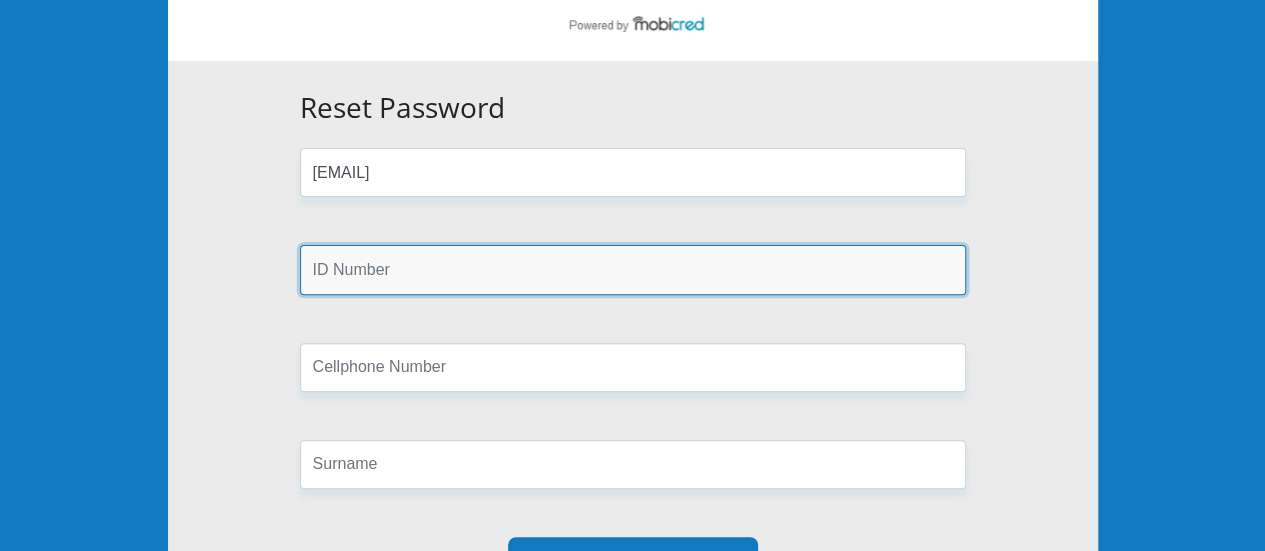 scroll, scrollTop: 366, scrollLeft: 0, axis: vertical 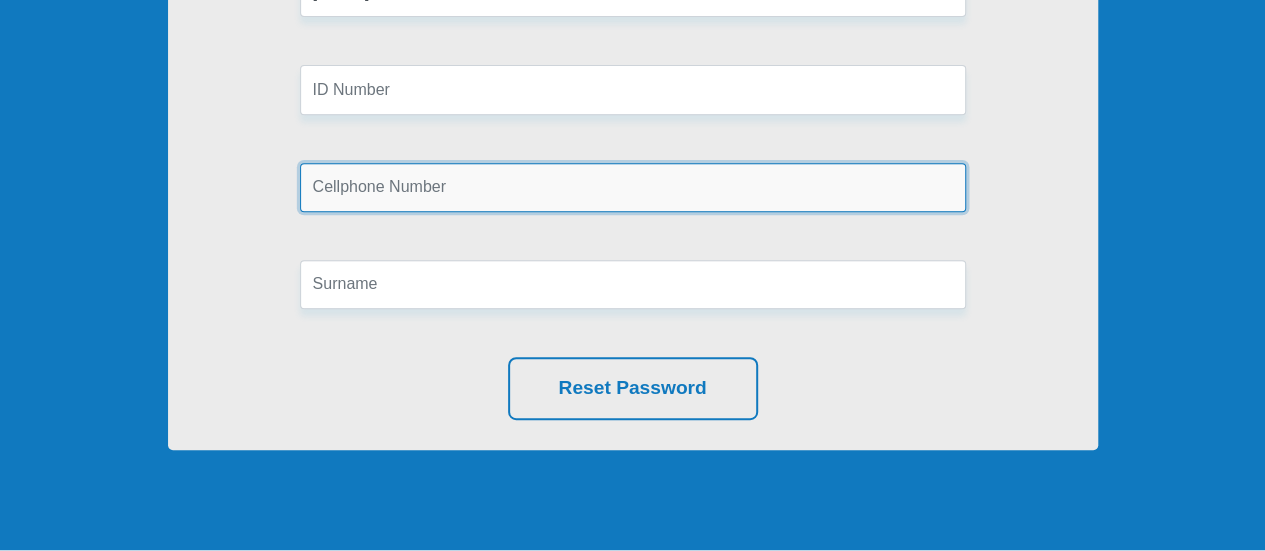 click at bounding box center [633, 187] 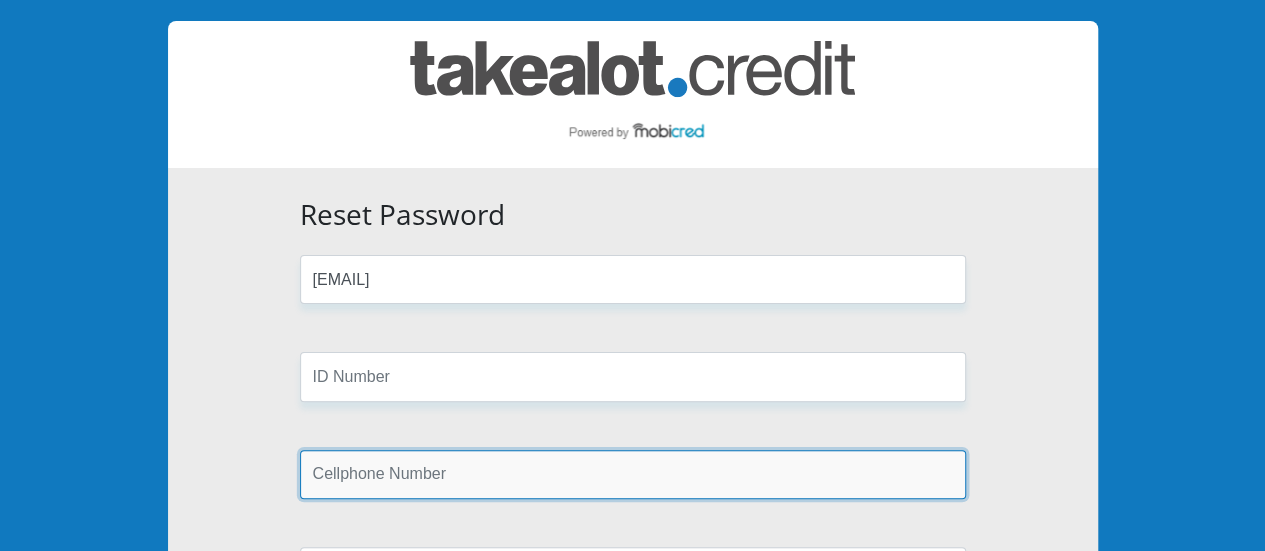 scroll, scrollTop: 0, scrollLeft: 0, axis: both 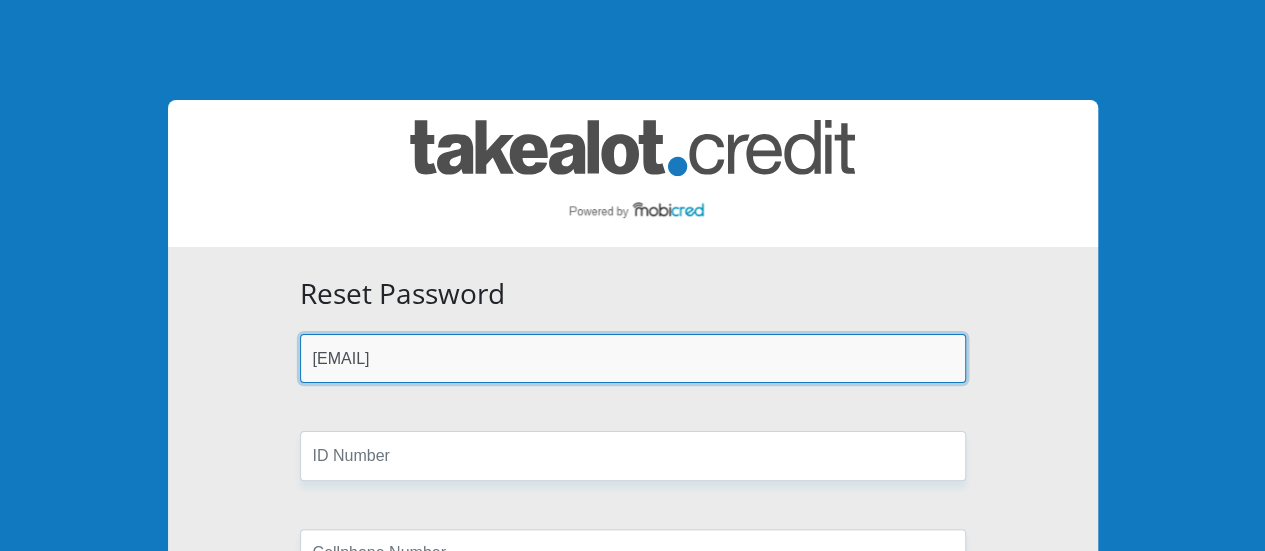 click on "[EMAIL]" at bounding box center [633, 358] 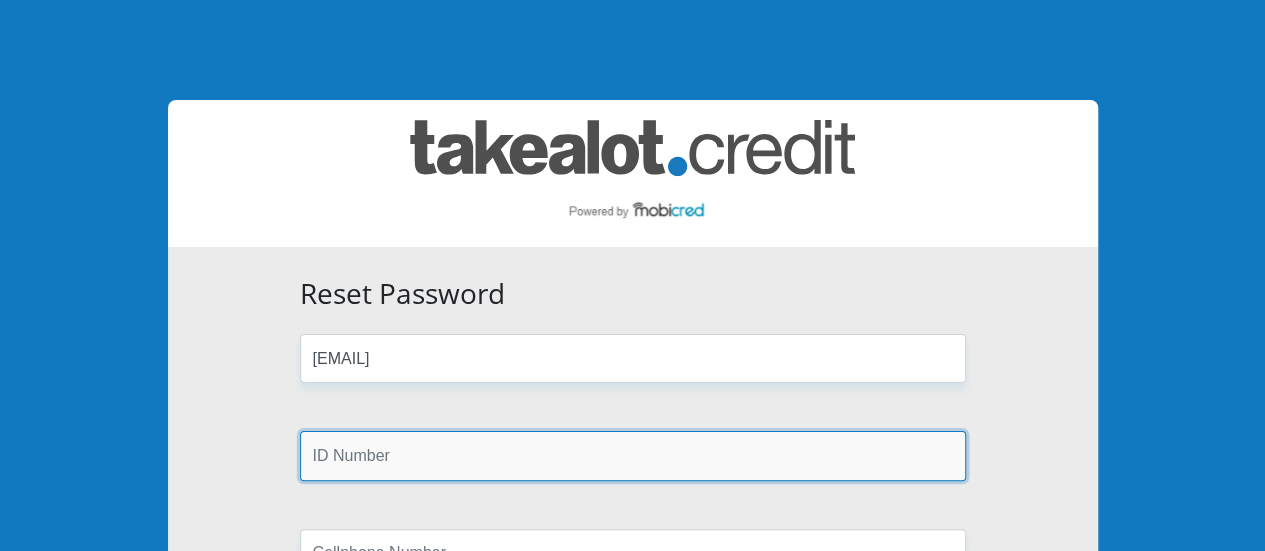 click at bounding box center [633, 455] 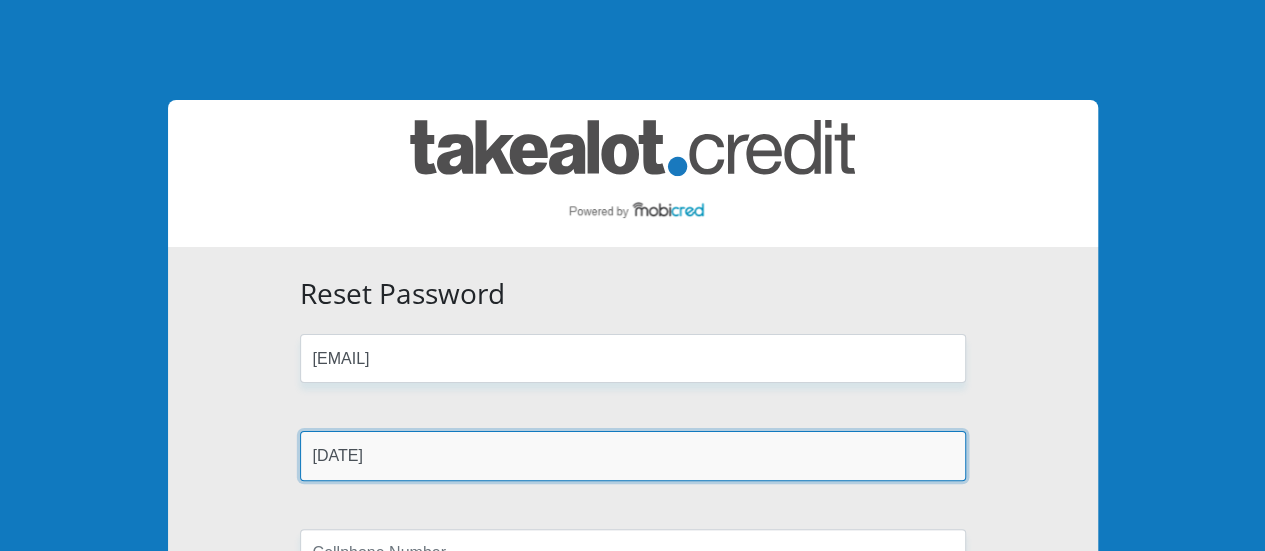 scroll, scrollTop: 366, scrollLeft: 0, axis: vertical 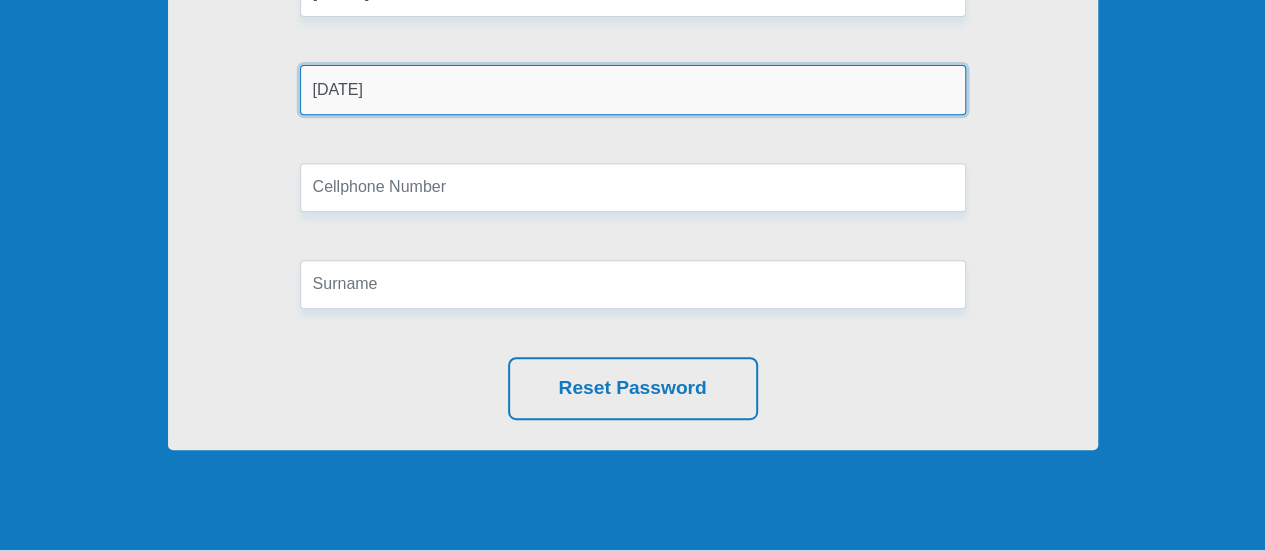 type on "[PHONE]" 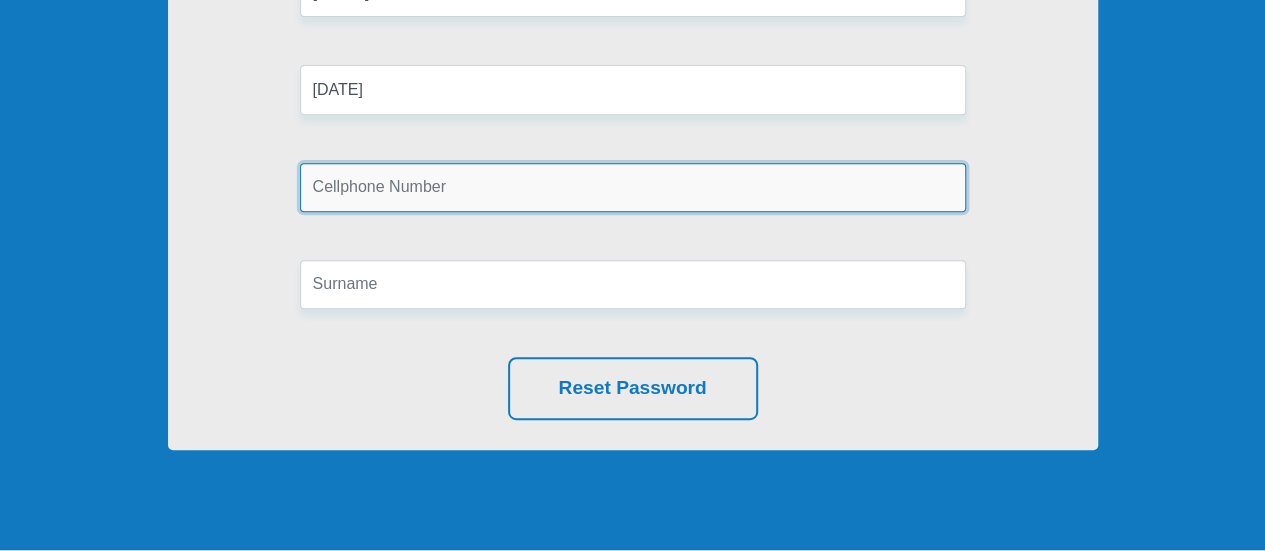 click at bounding box center [633, 187] 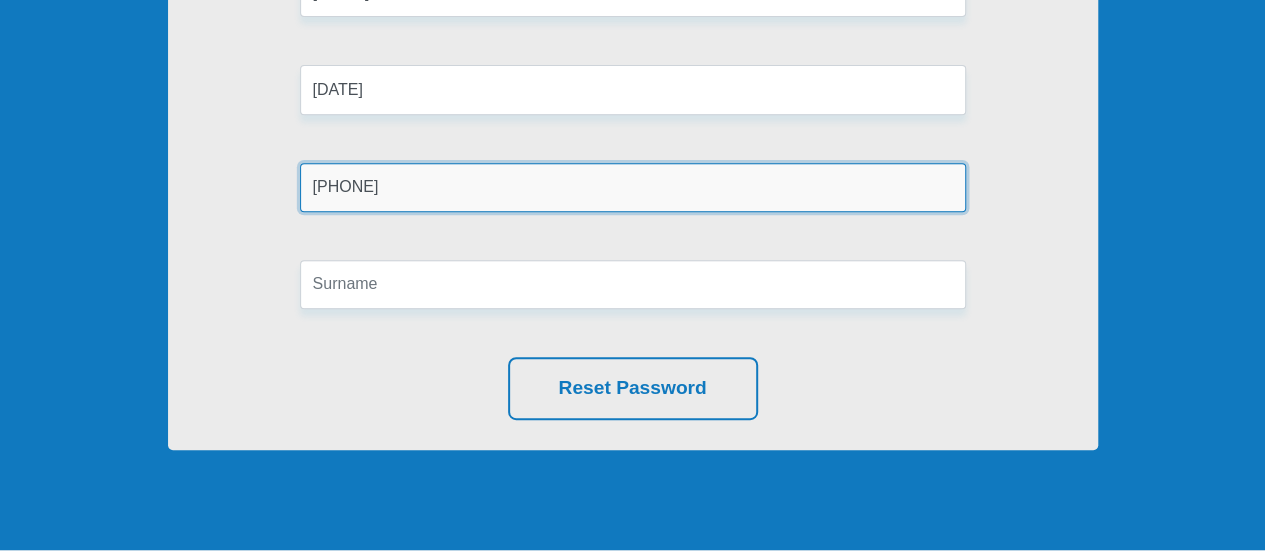 type on "[PHONE]" 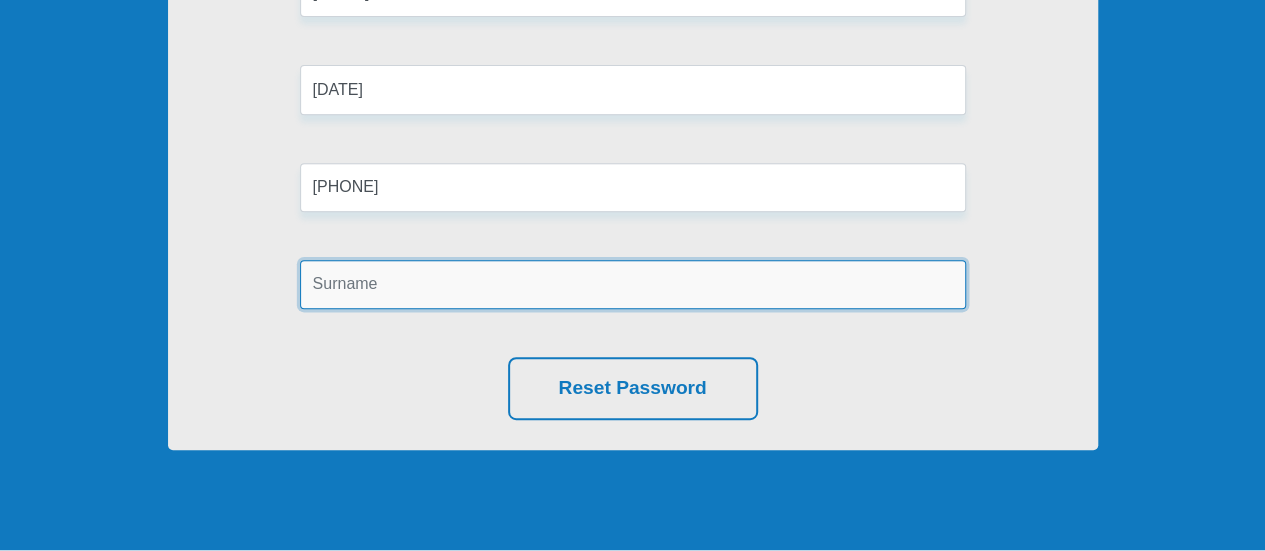 click at bounding box center [633, 284] 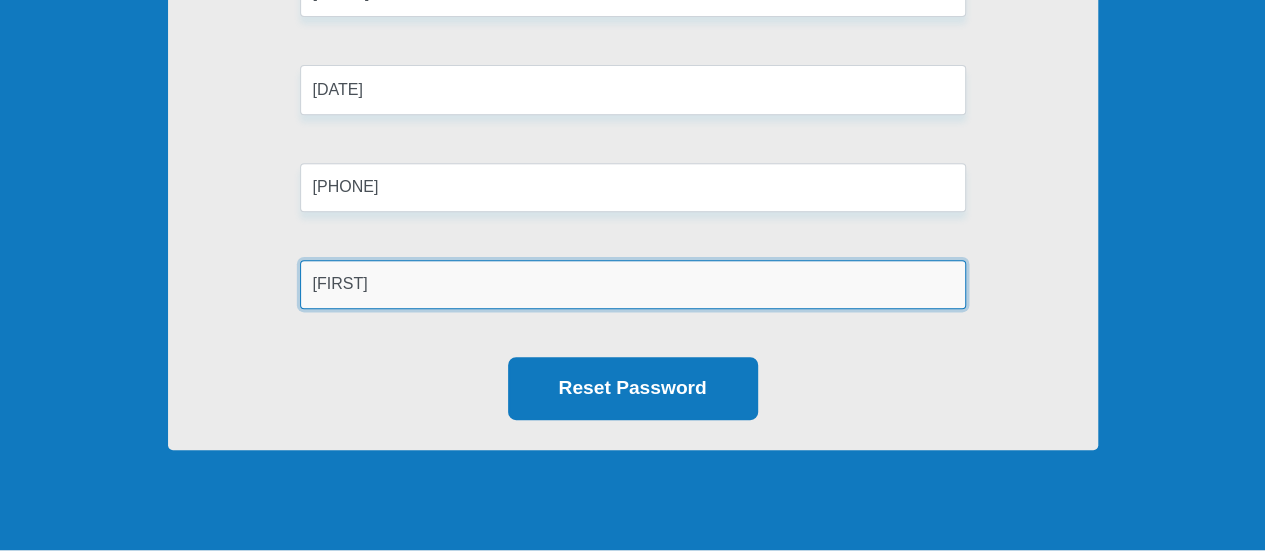 type on "[LAST]" 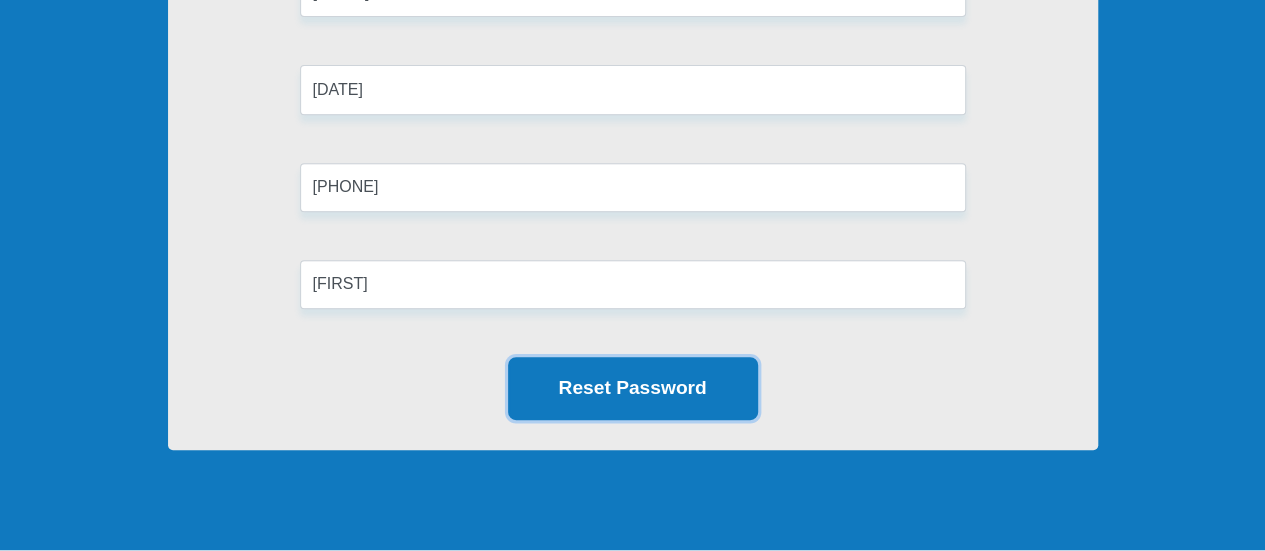 click on "Reset Password" at bounding box center [633, 388] 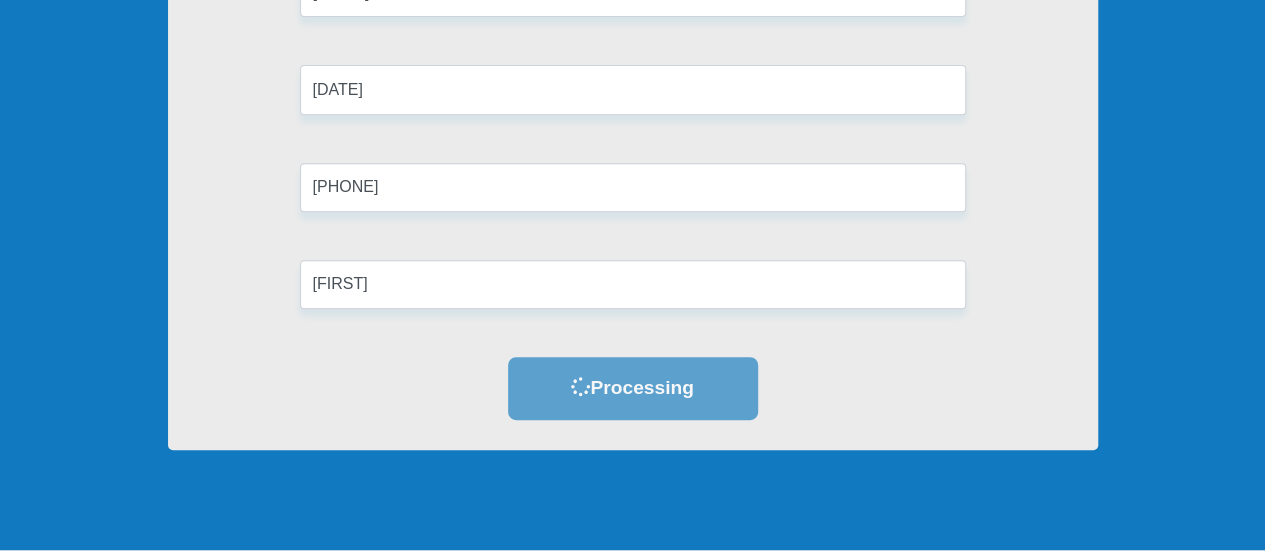 scroll, scrollTop: 0, scrollLeft: 0, axis: both 